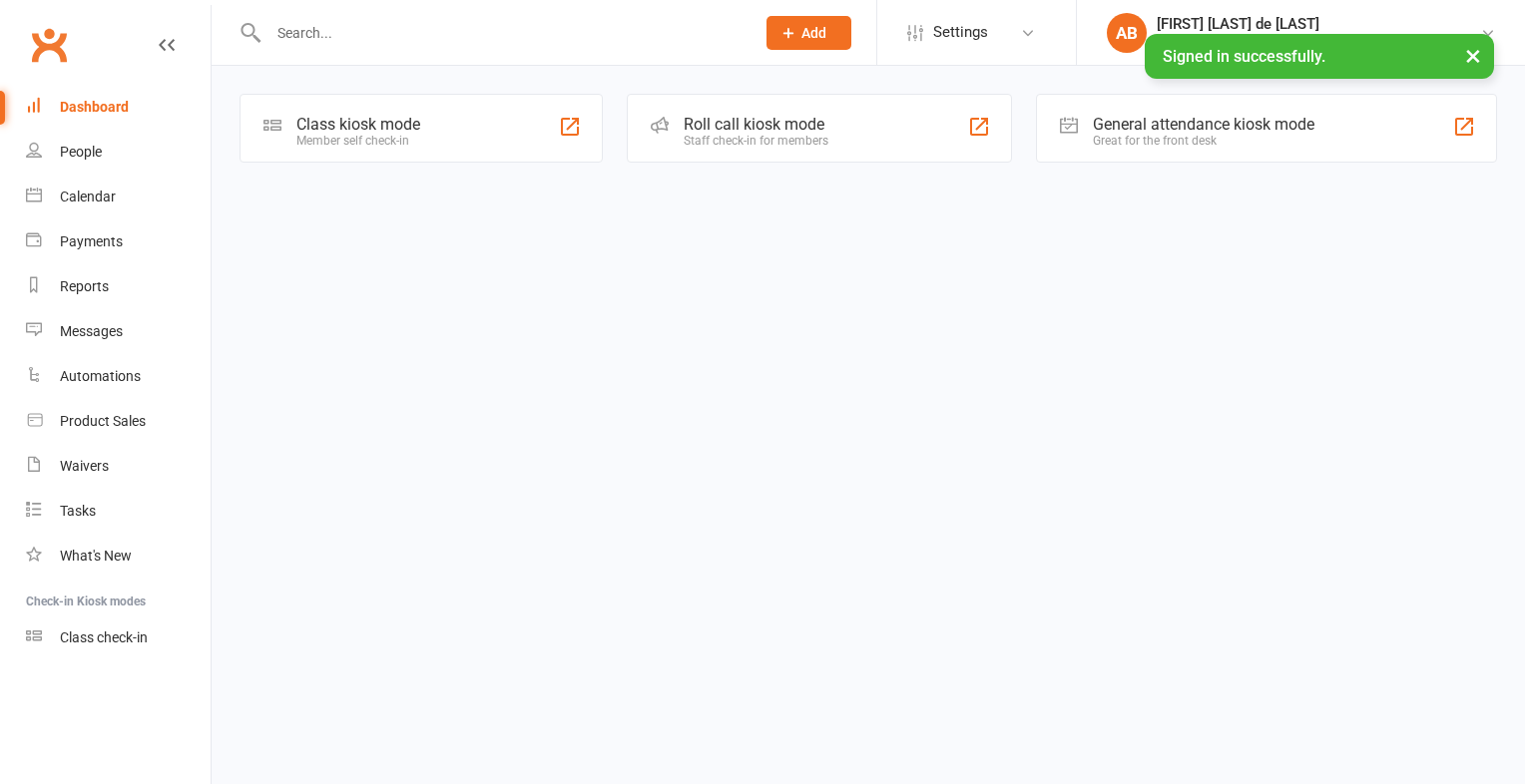 scroll, scrollTop: 0, scrollLeft: 0, axis: both 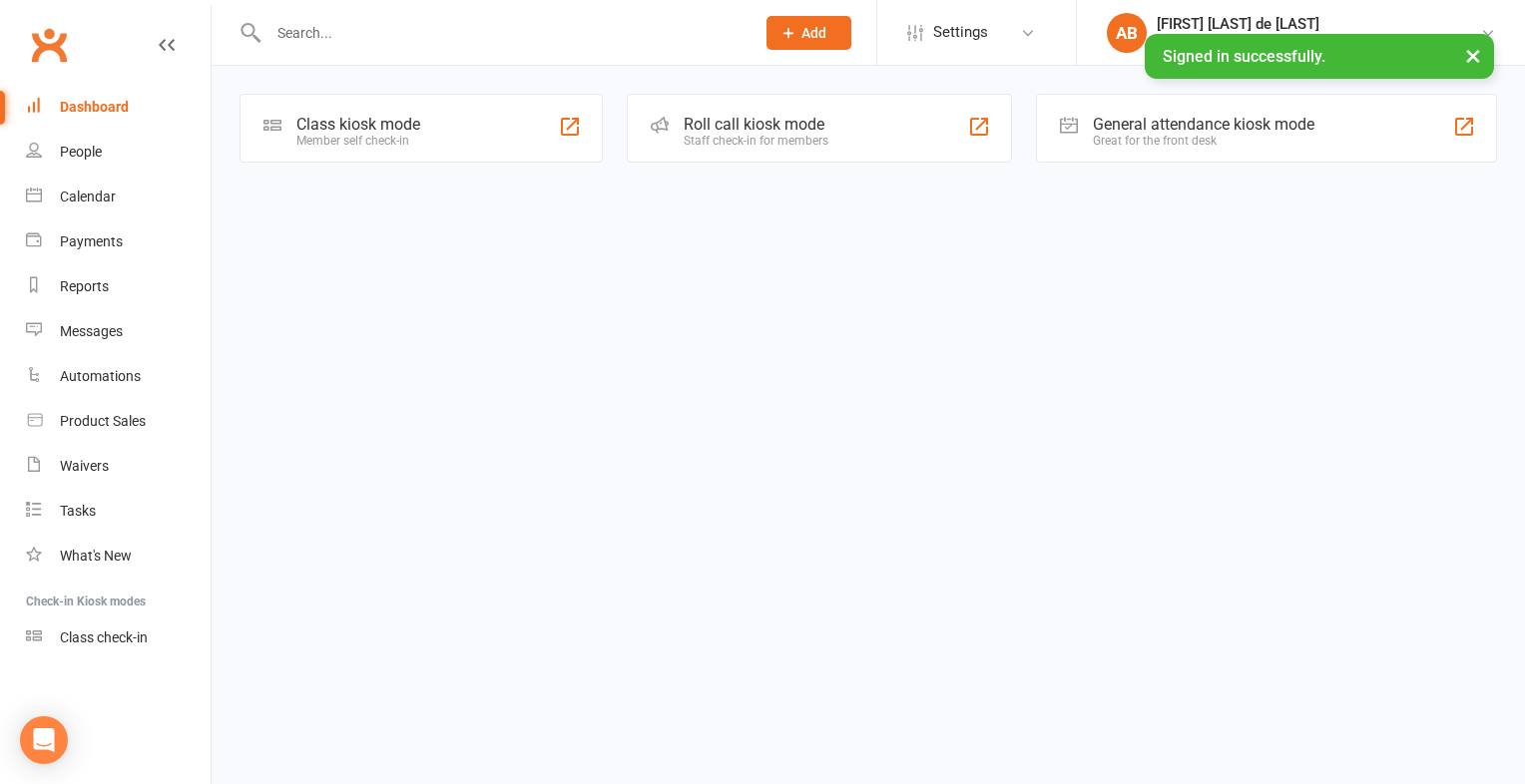 click on "Class kiosk mode" at bounding box center [358, 124] 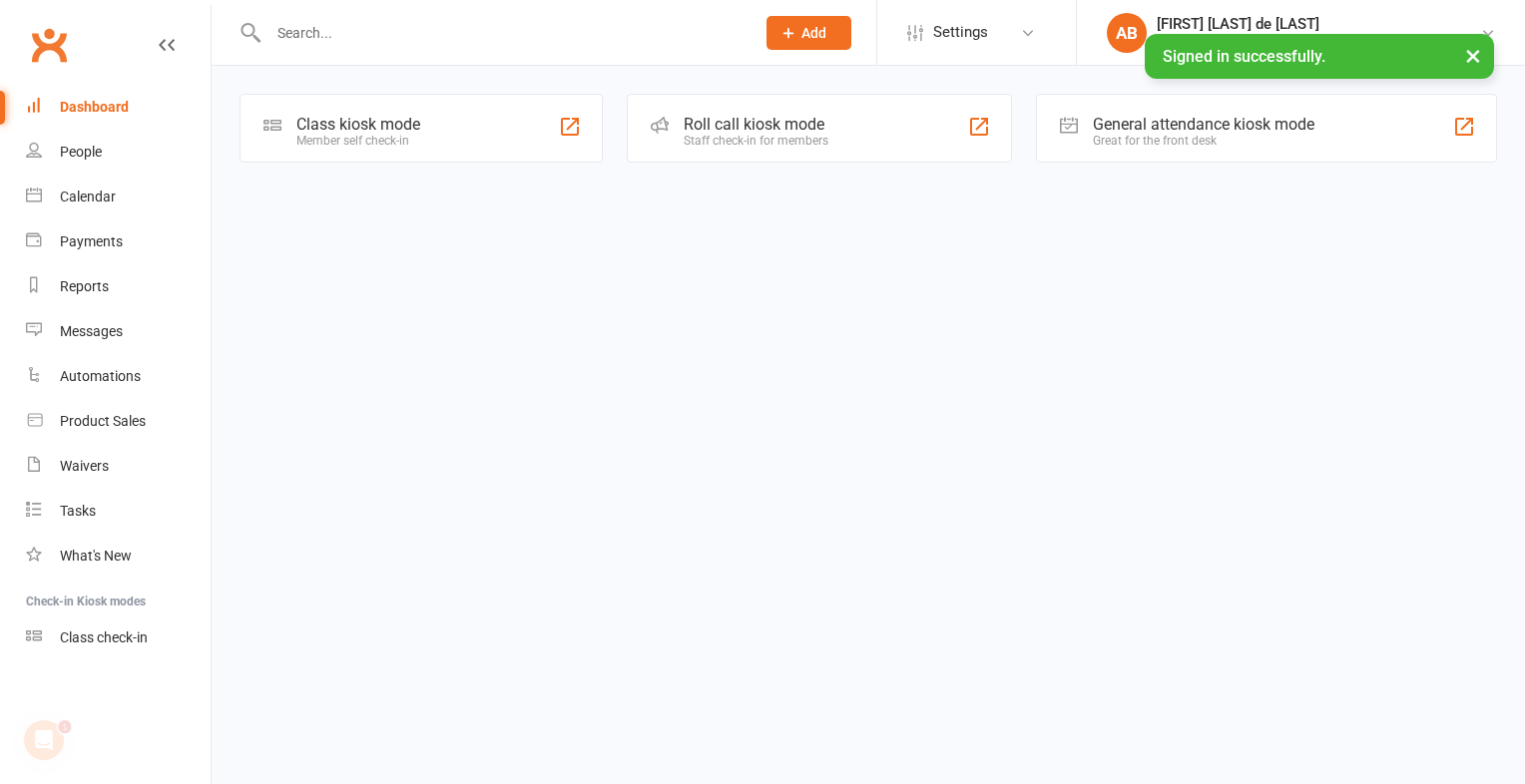 scroll, scrollTop: 0, scrollLeft: 0, axis: both 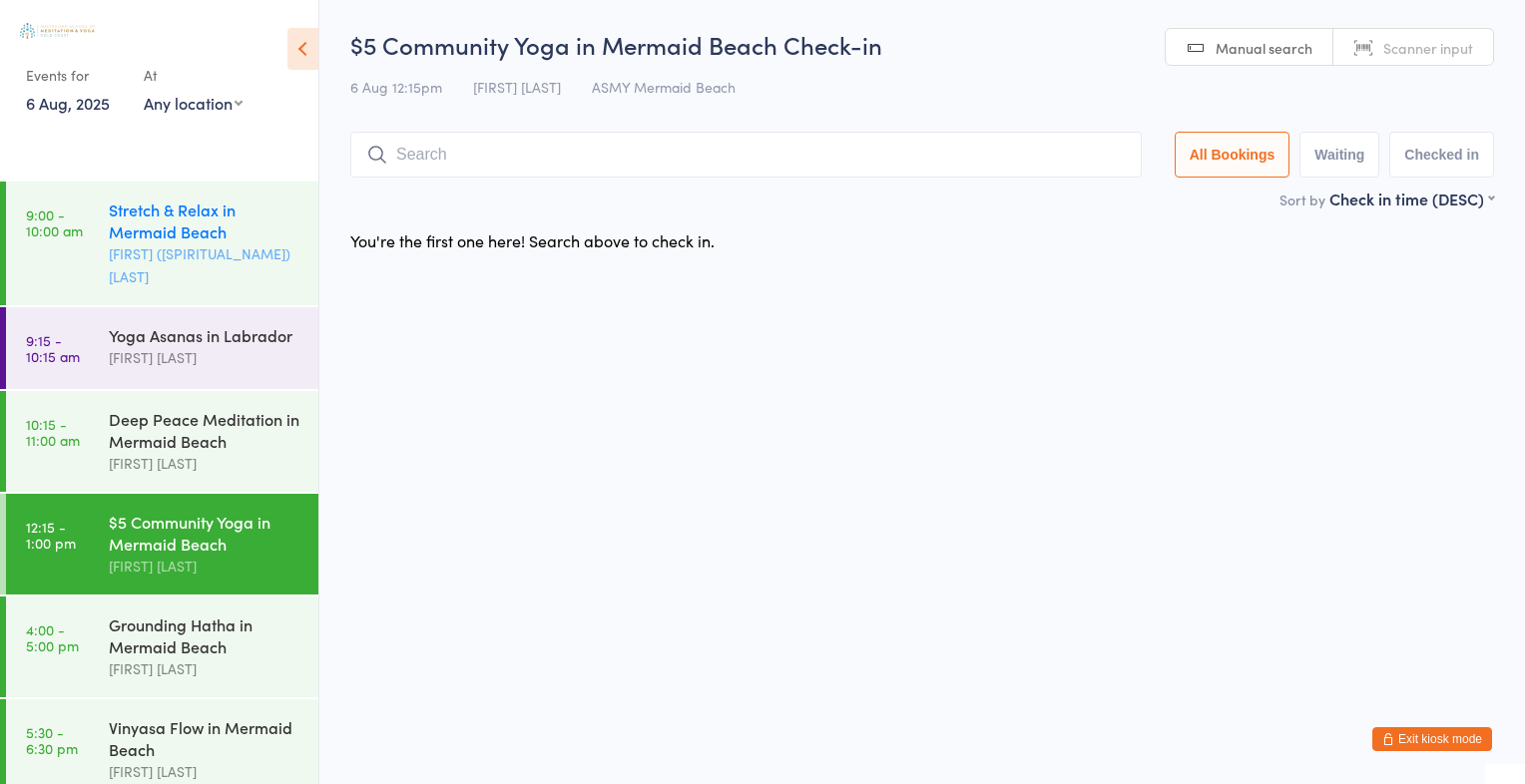 click on "[FIRST] ([SPIRITUAL_NAME]) [LAST]" at bounding box center [205, 265] 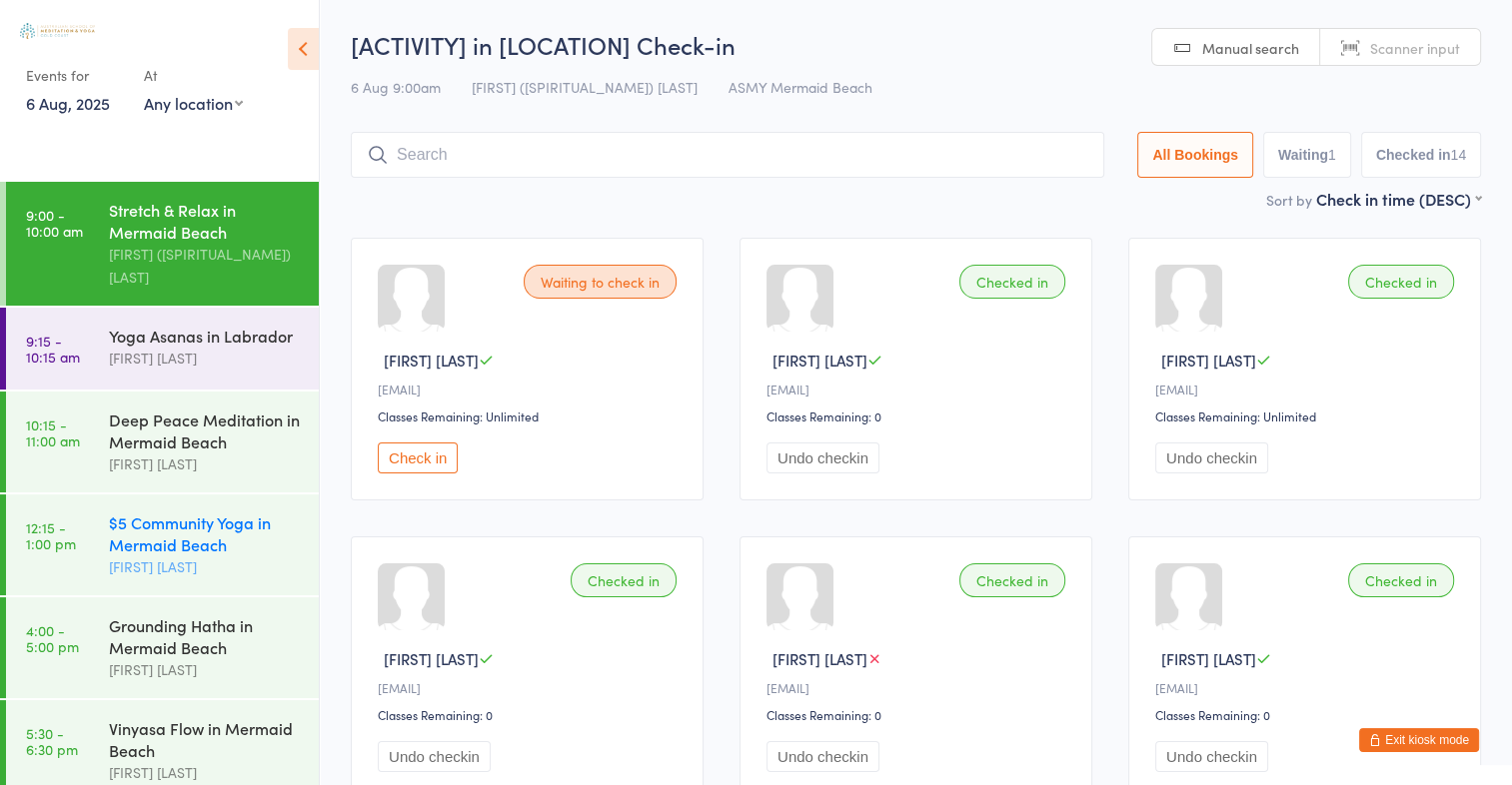 click on "$5 Community Yoga in Mermaid Beach" at bounding box center [205, 533] 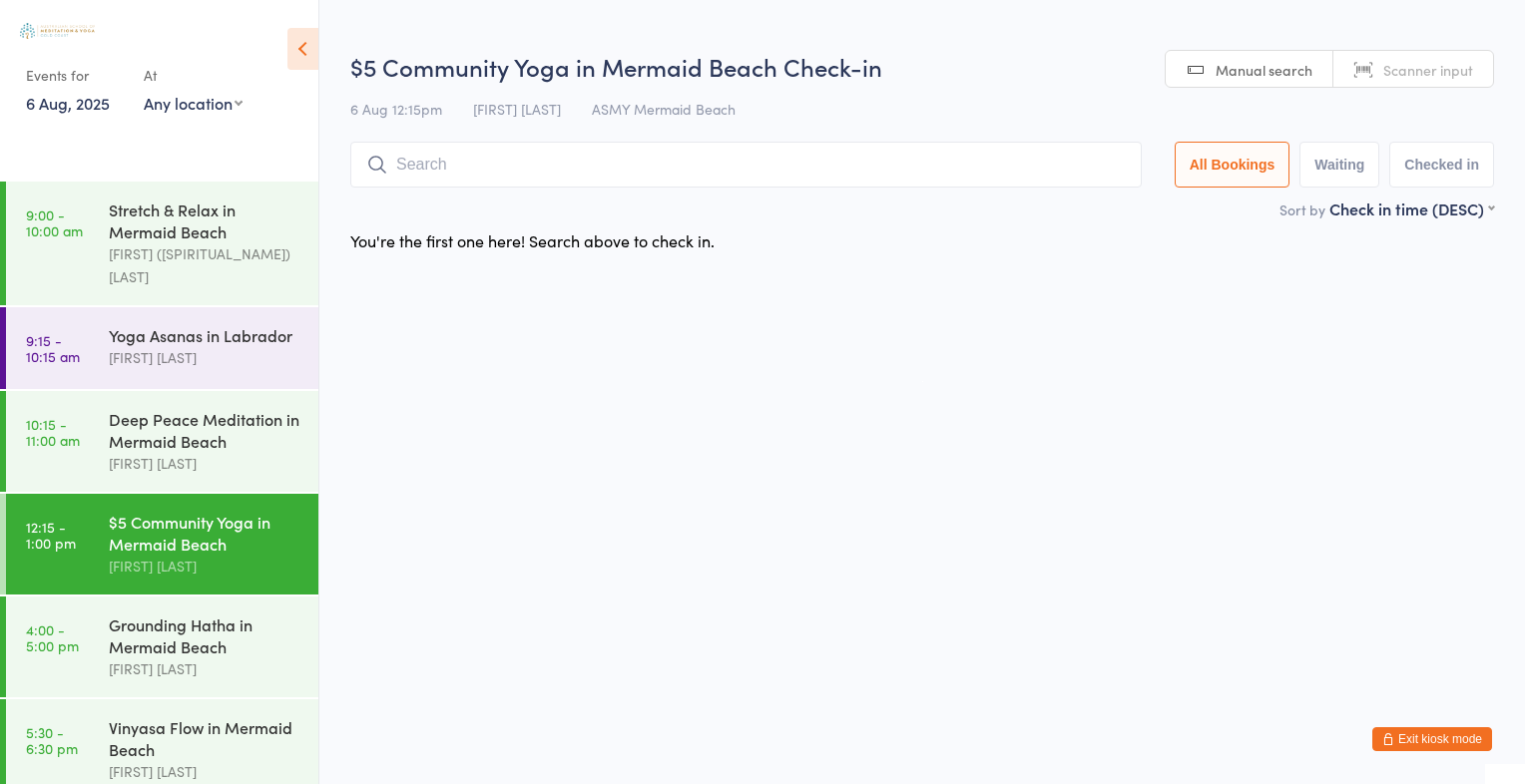 click on "Scanner input" at bounding box center [1428, 70] 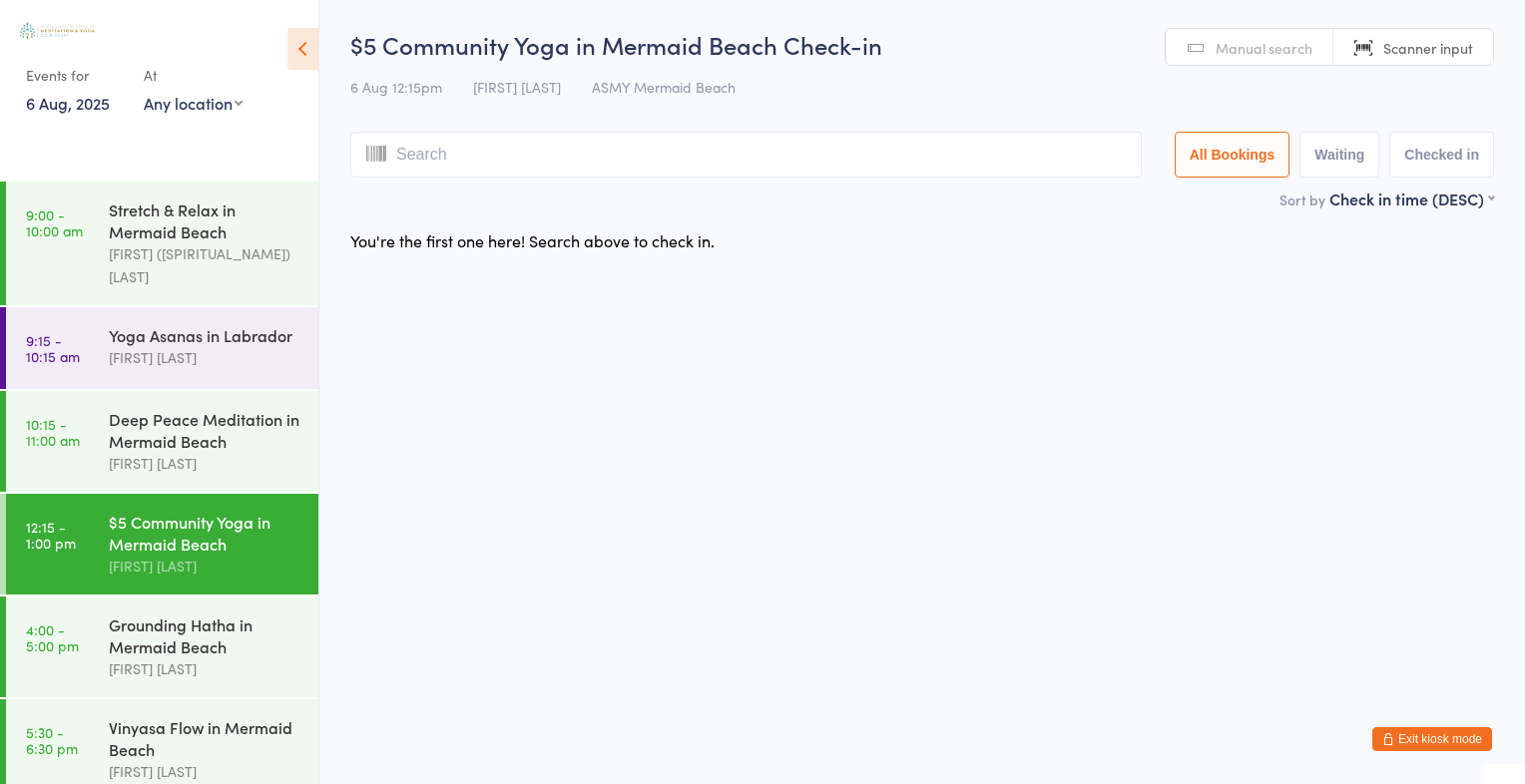 click on "Manual search" at bounding box center [1264, 48] 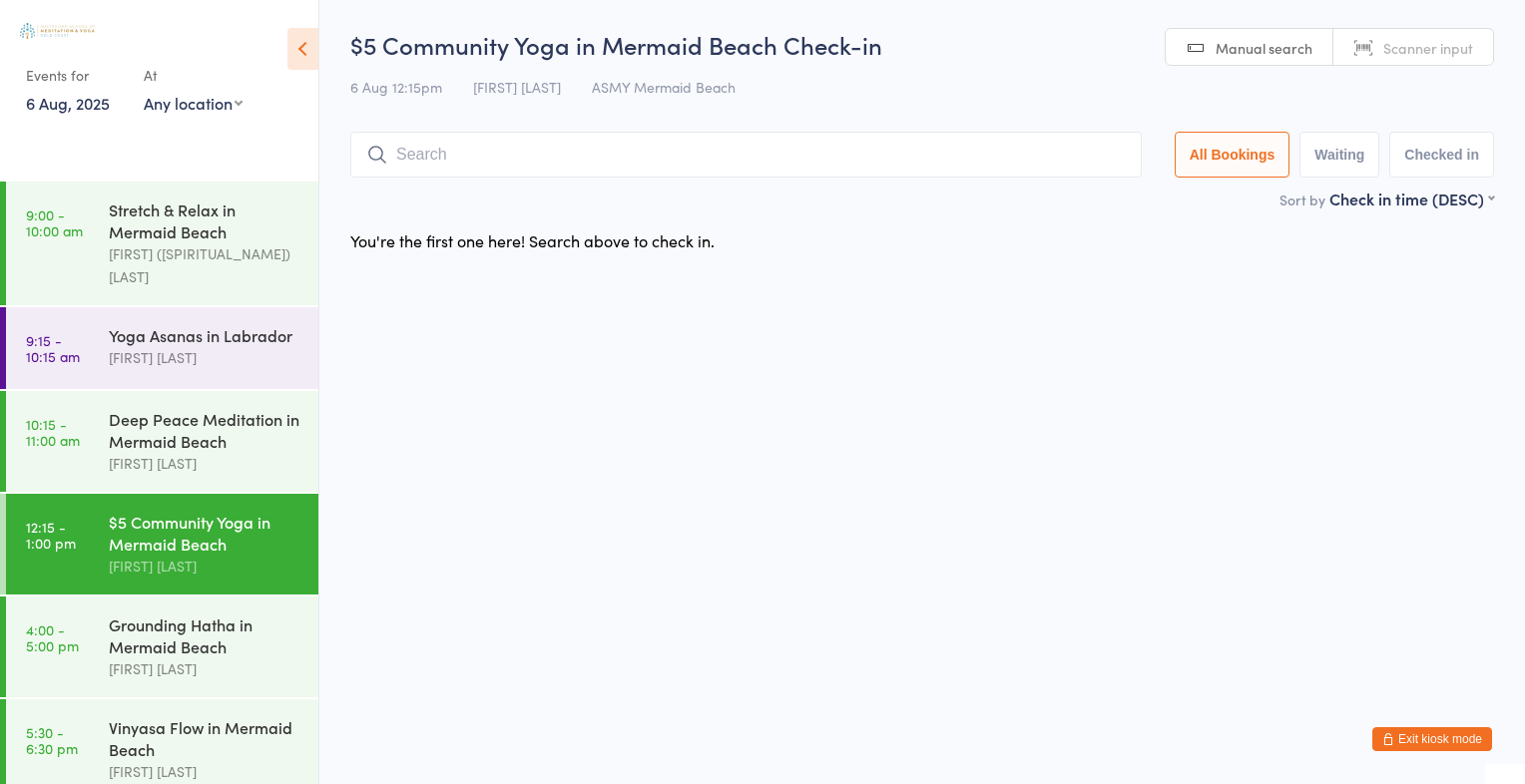 click at bounding box center (746, 155) 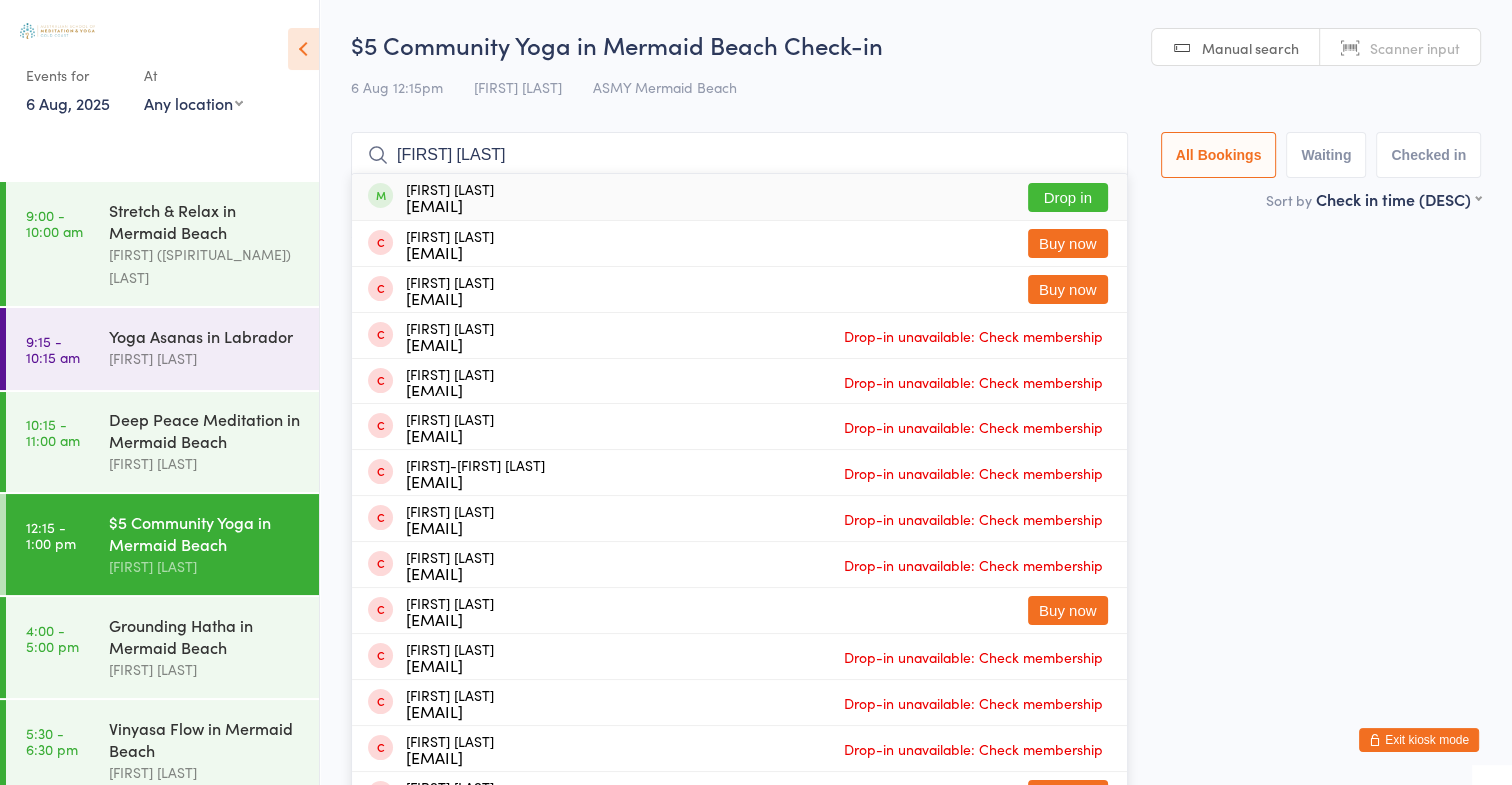 type on "[FIRST] [LAST]" 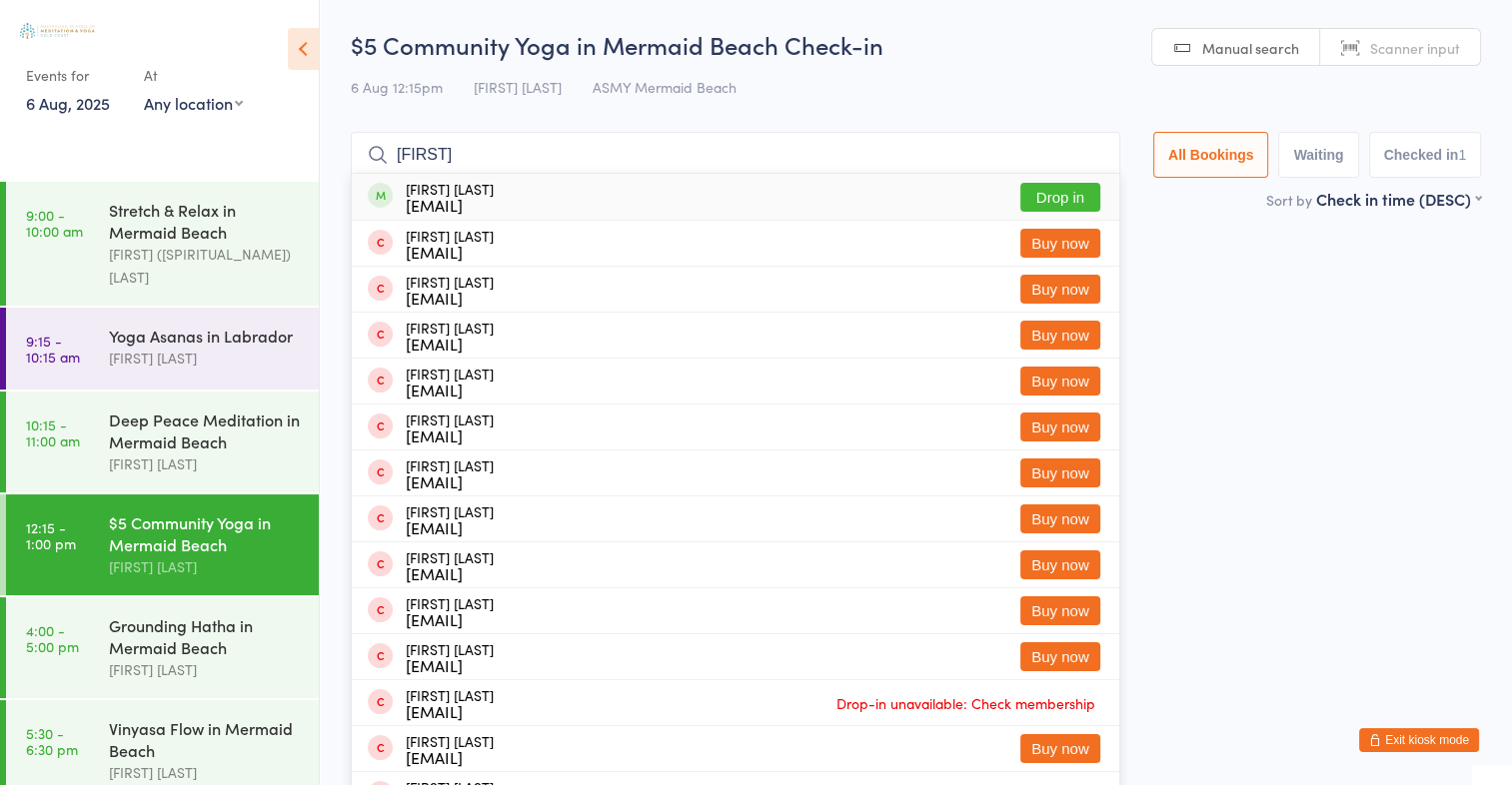 type on "[FIRST]" 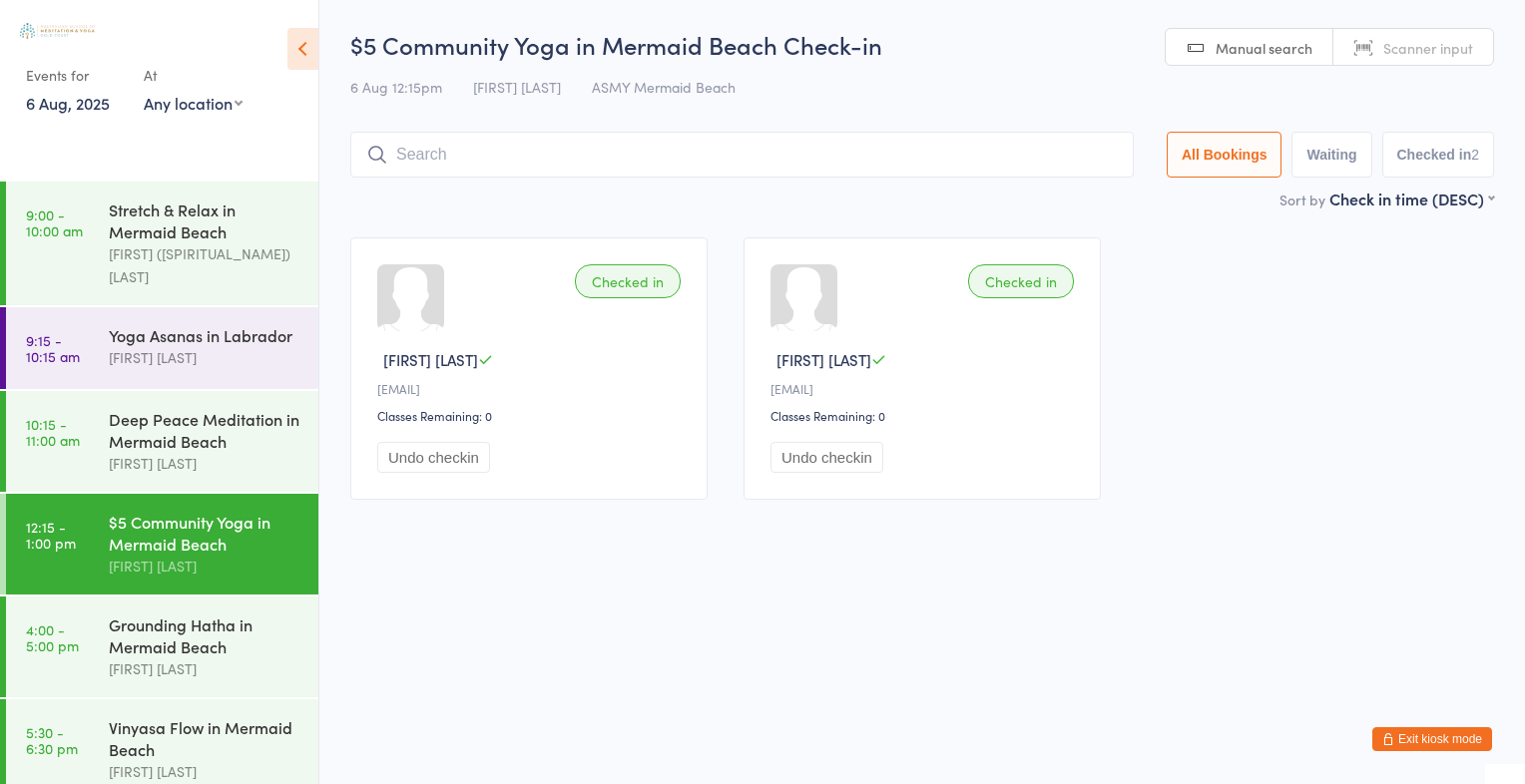 click at bounding box center [742, 155] 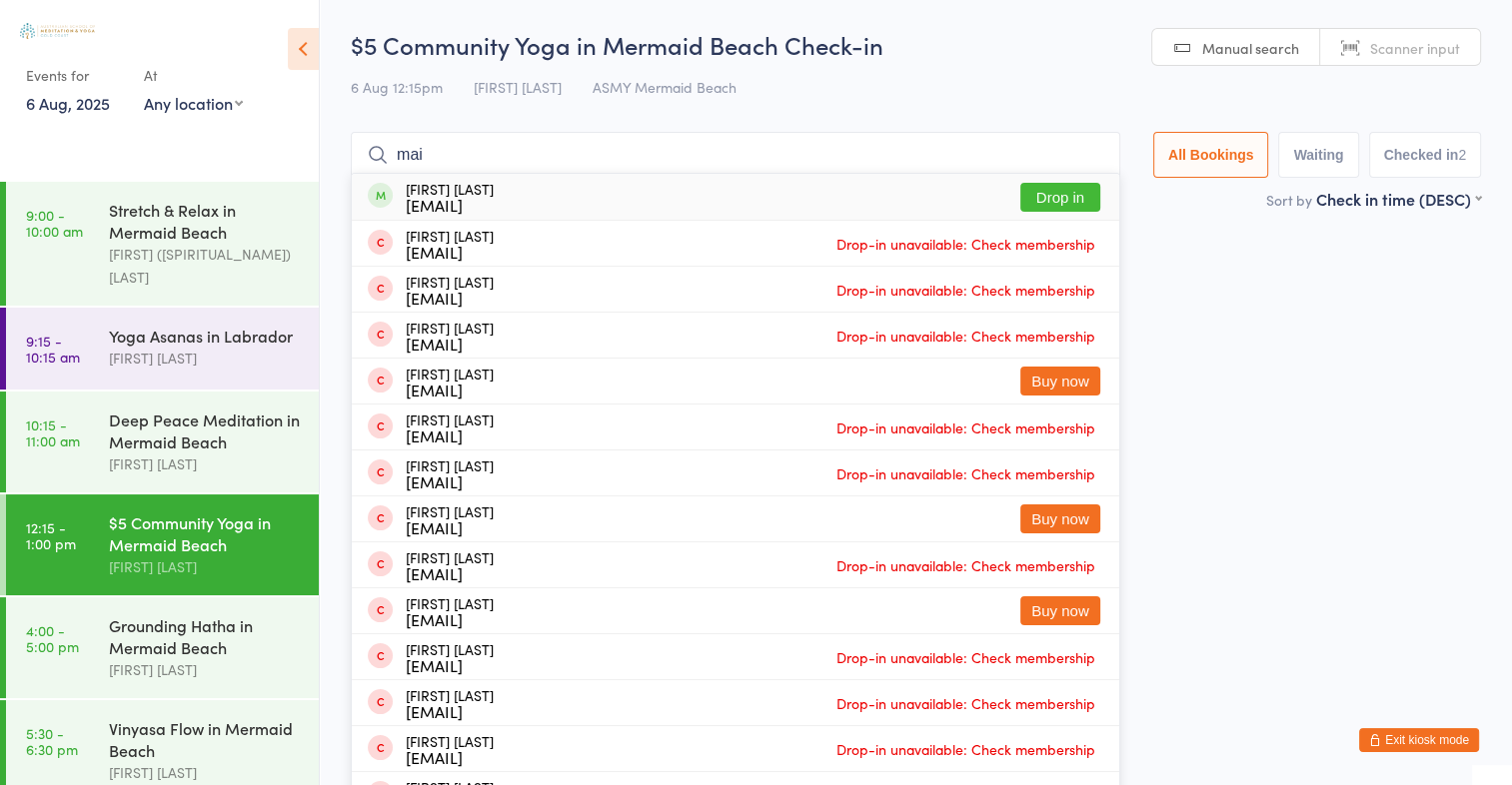 type on "mai" 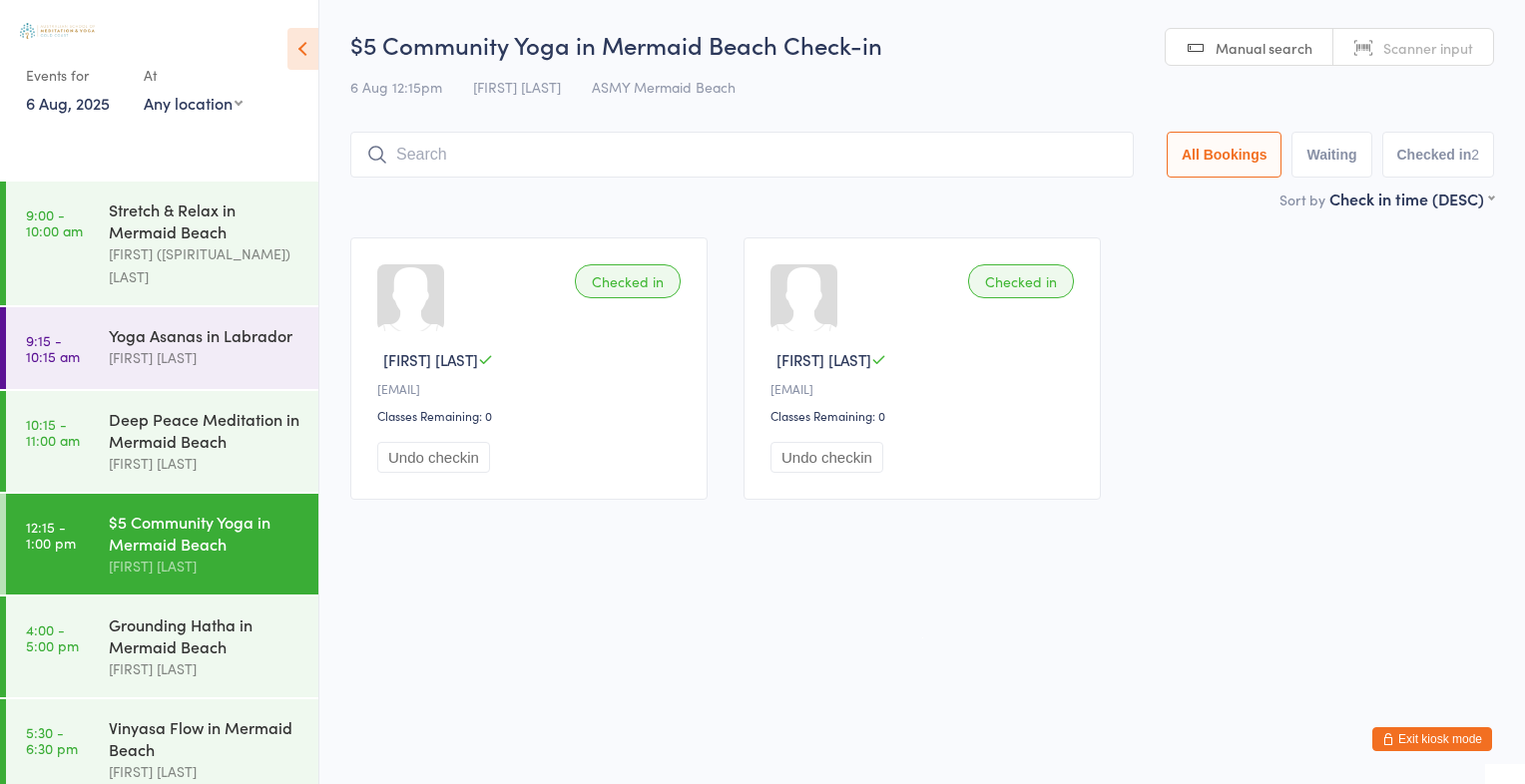 click at bounding box center [742, 155] 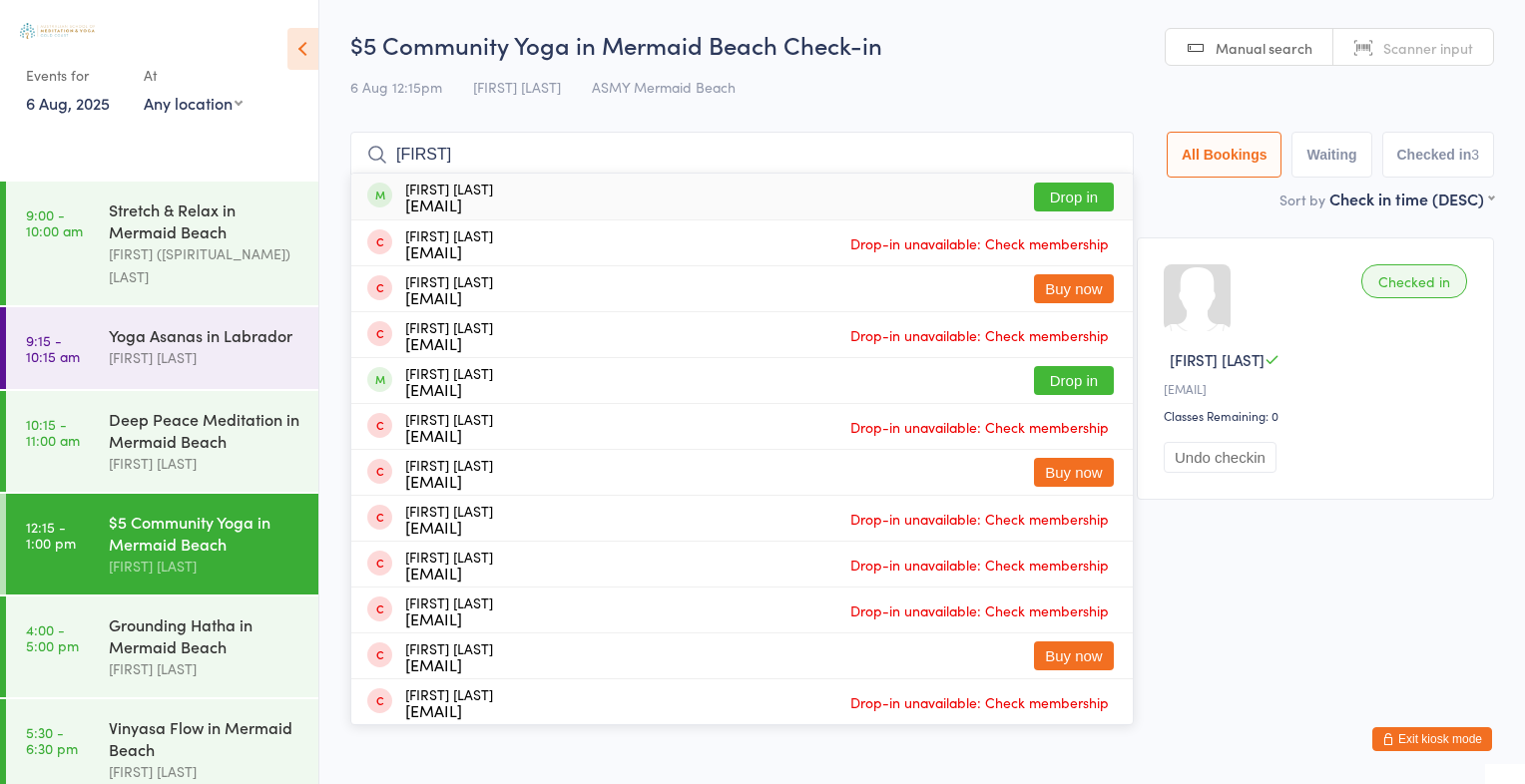 type on "[FIRST]" 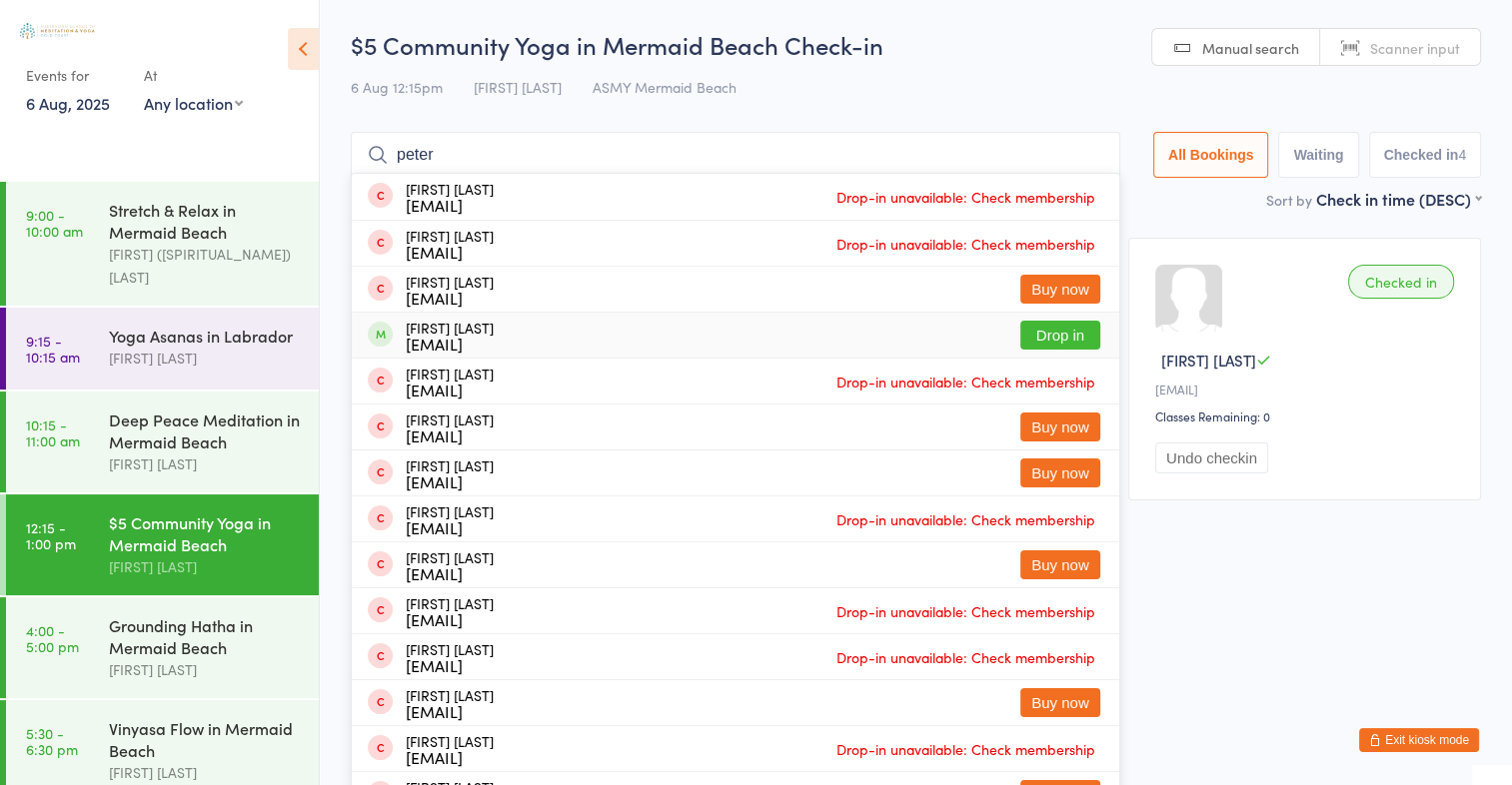 type on "peter" 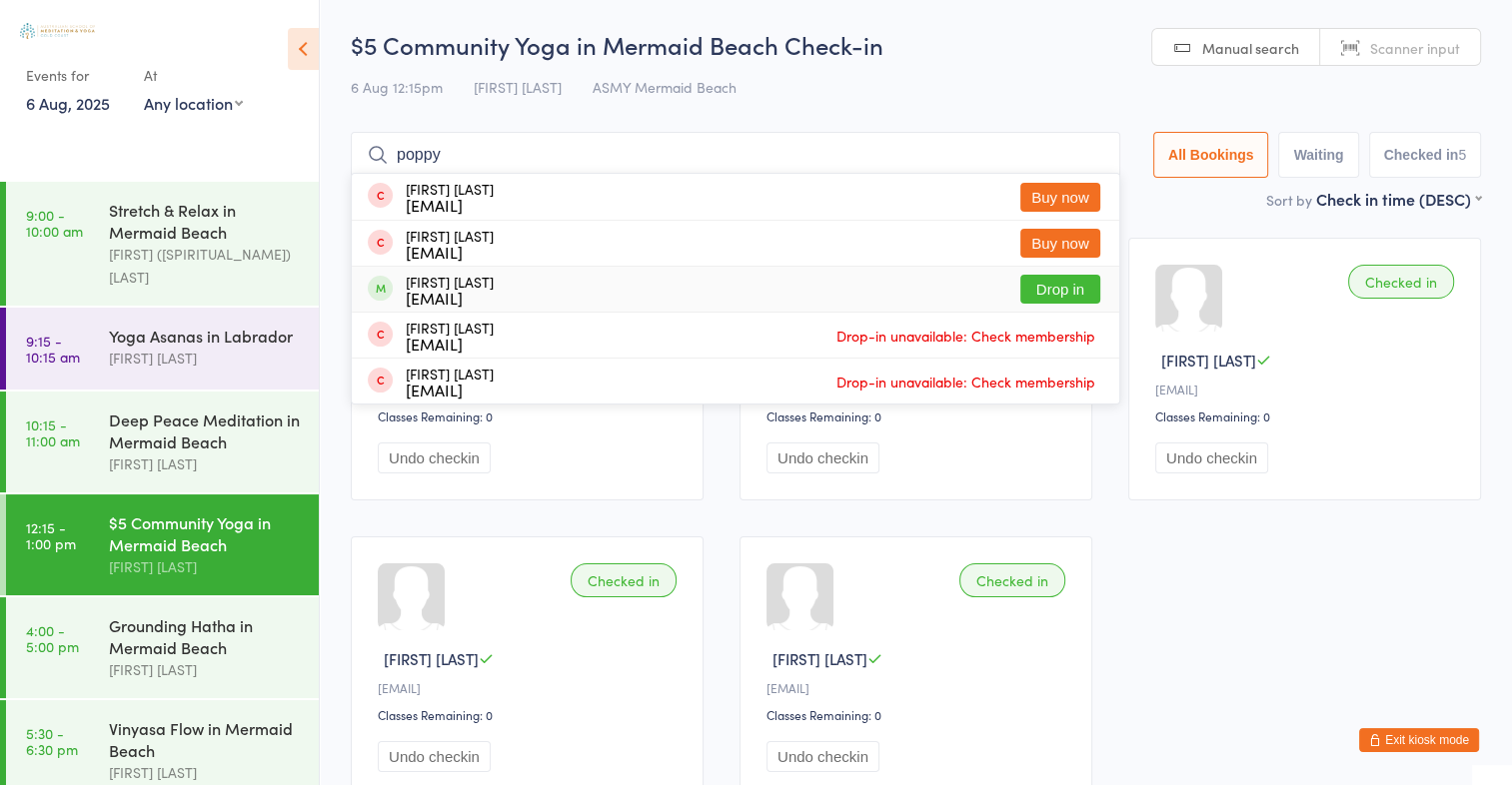 type on "poppy" 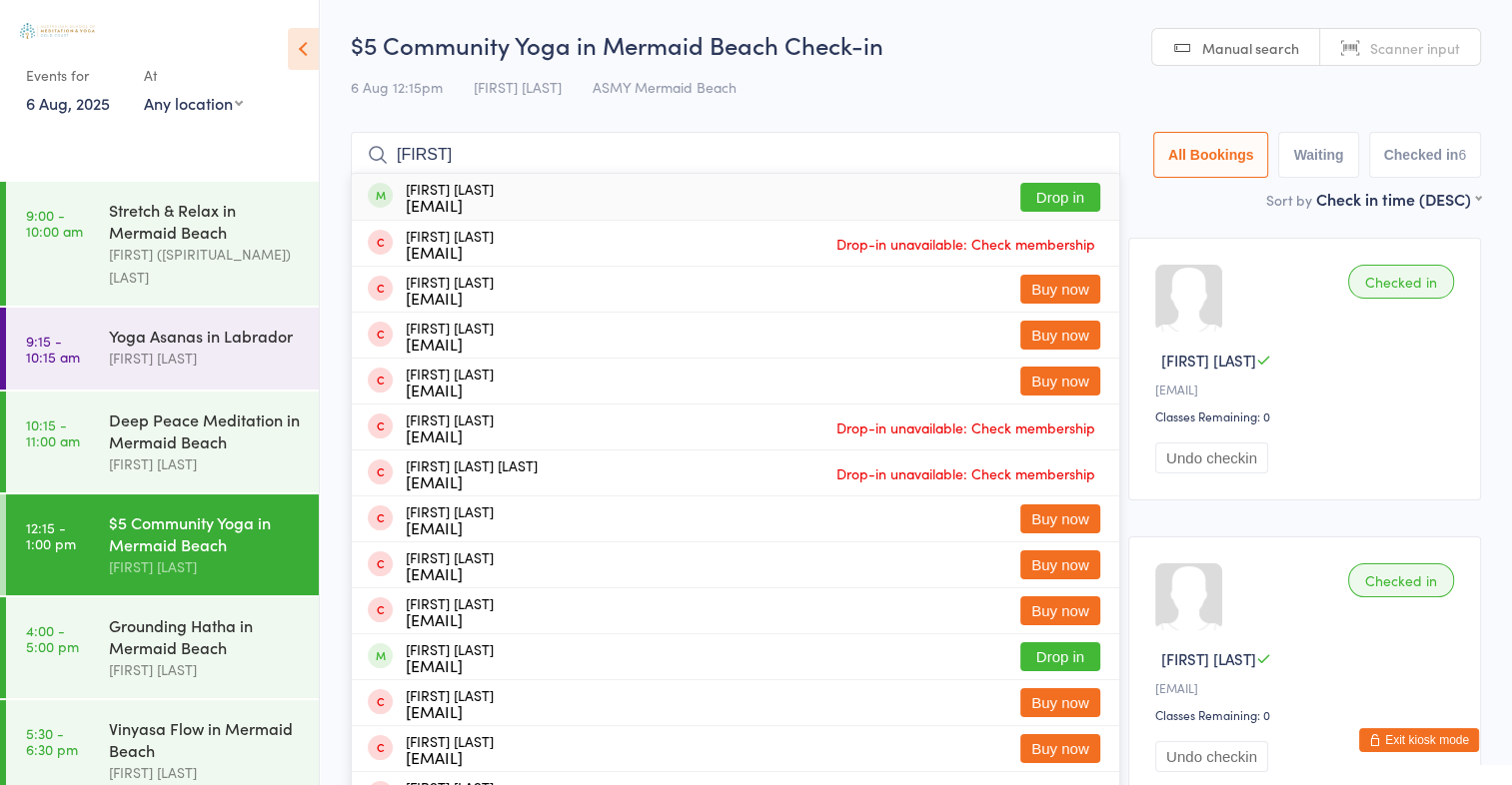type on "[FIRST]" 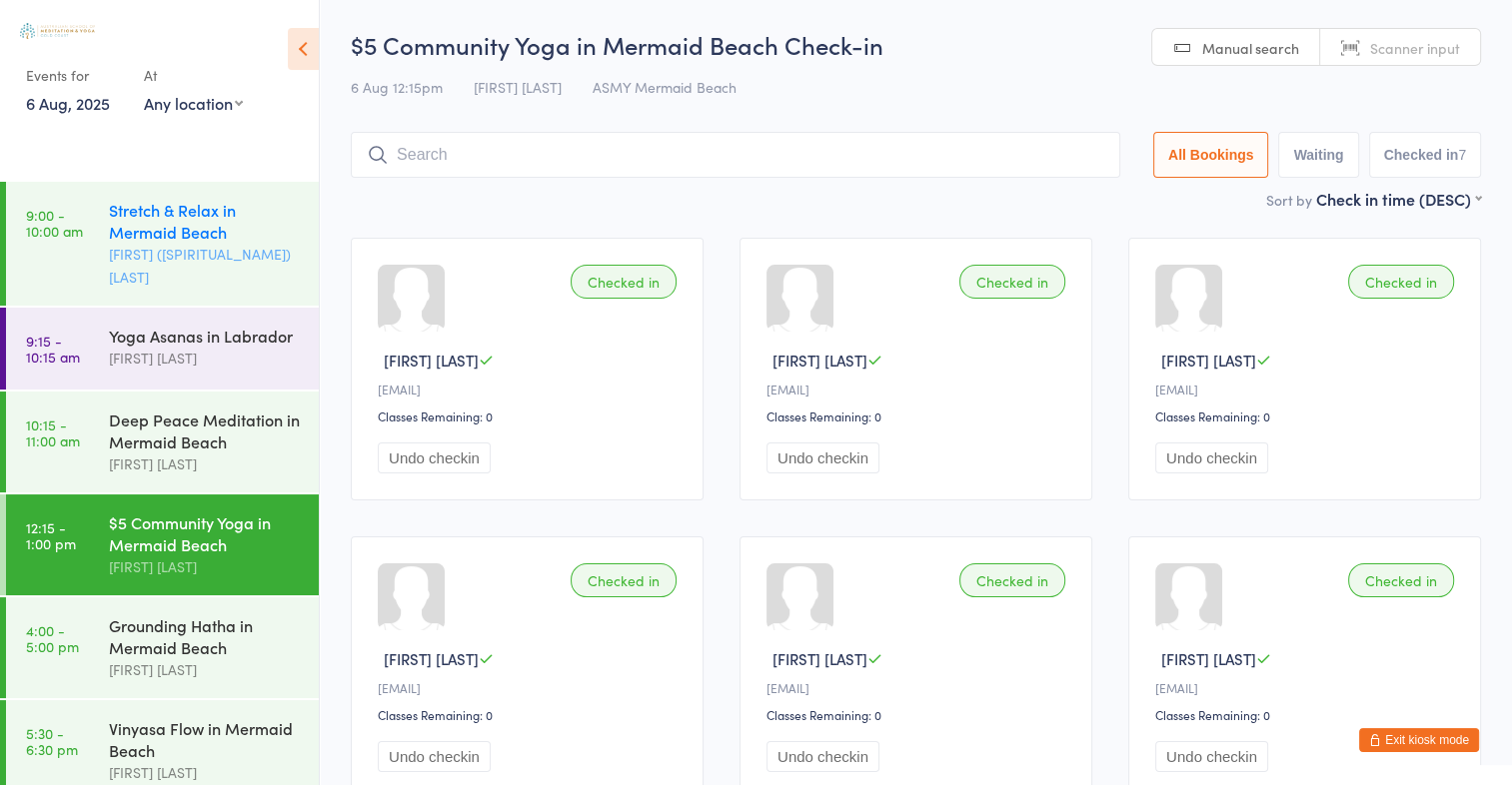 click on "Stretch & Relax in Mermaid Beach" at bounding box center [205, 221] 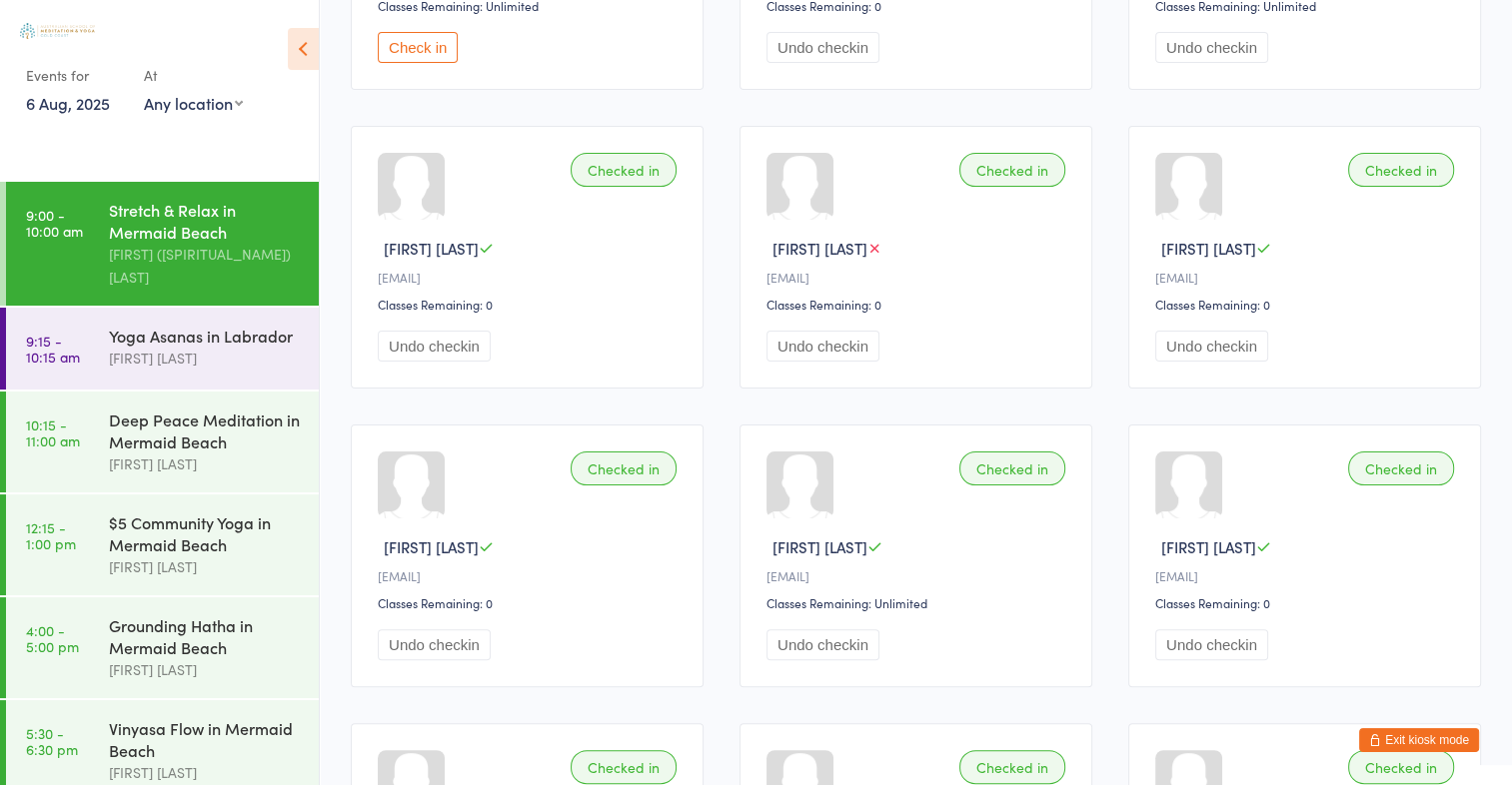 scroll, scrollTop: 340, scrollLeft: 0, axis: vertical 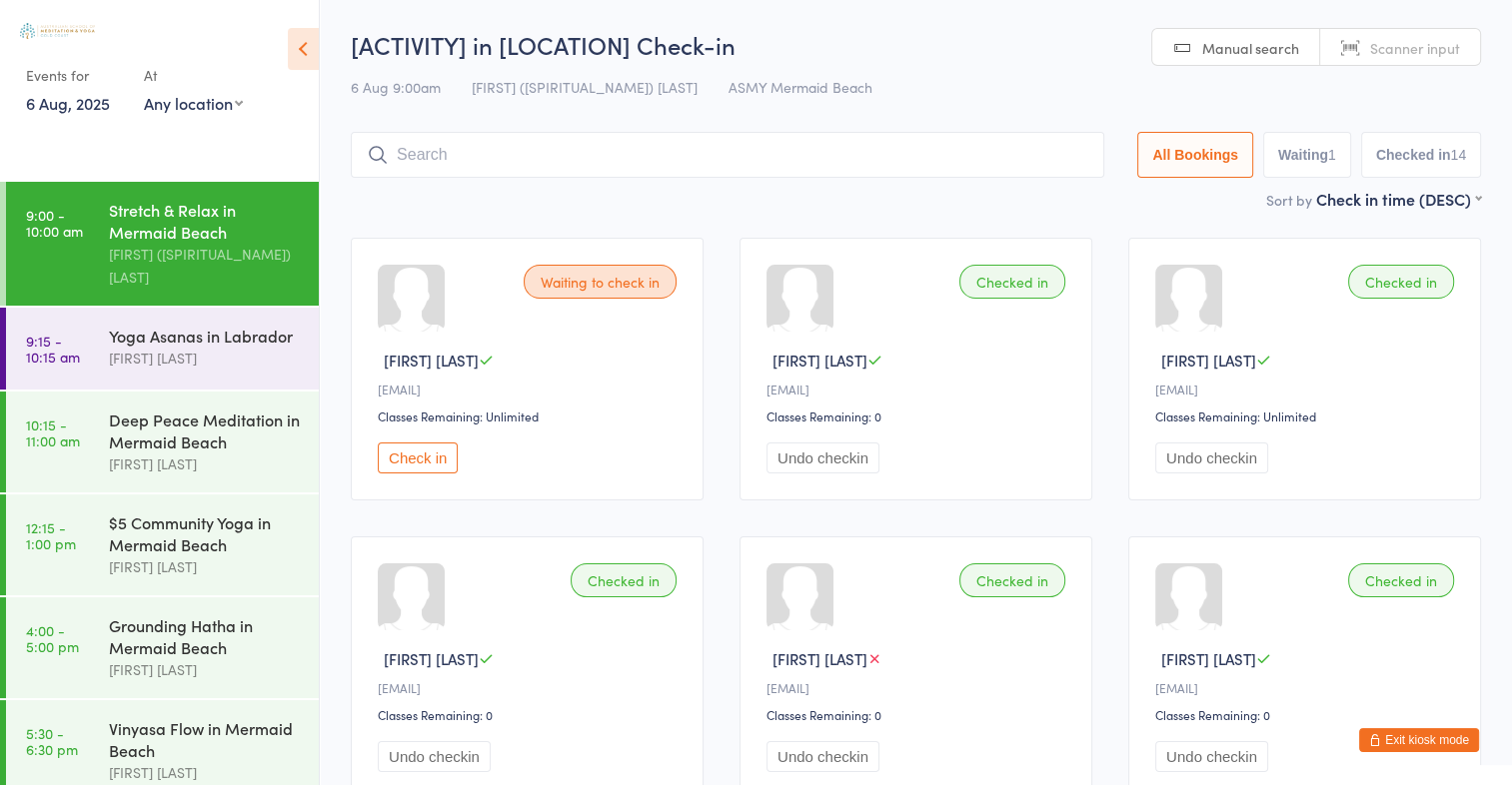 click at bounding box center [728, 155] 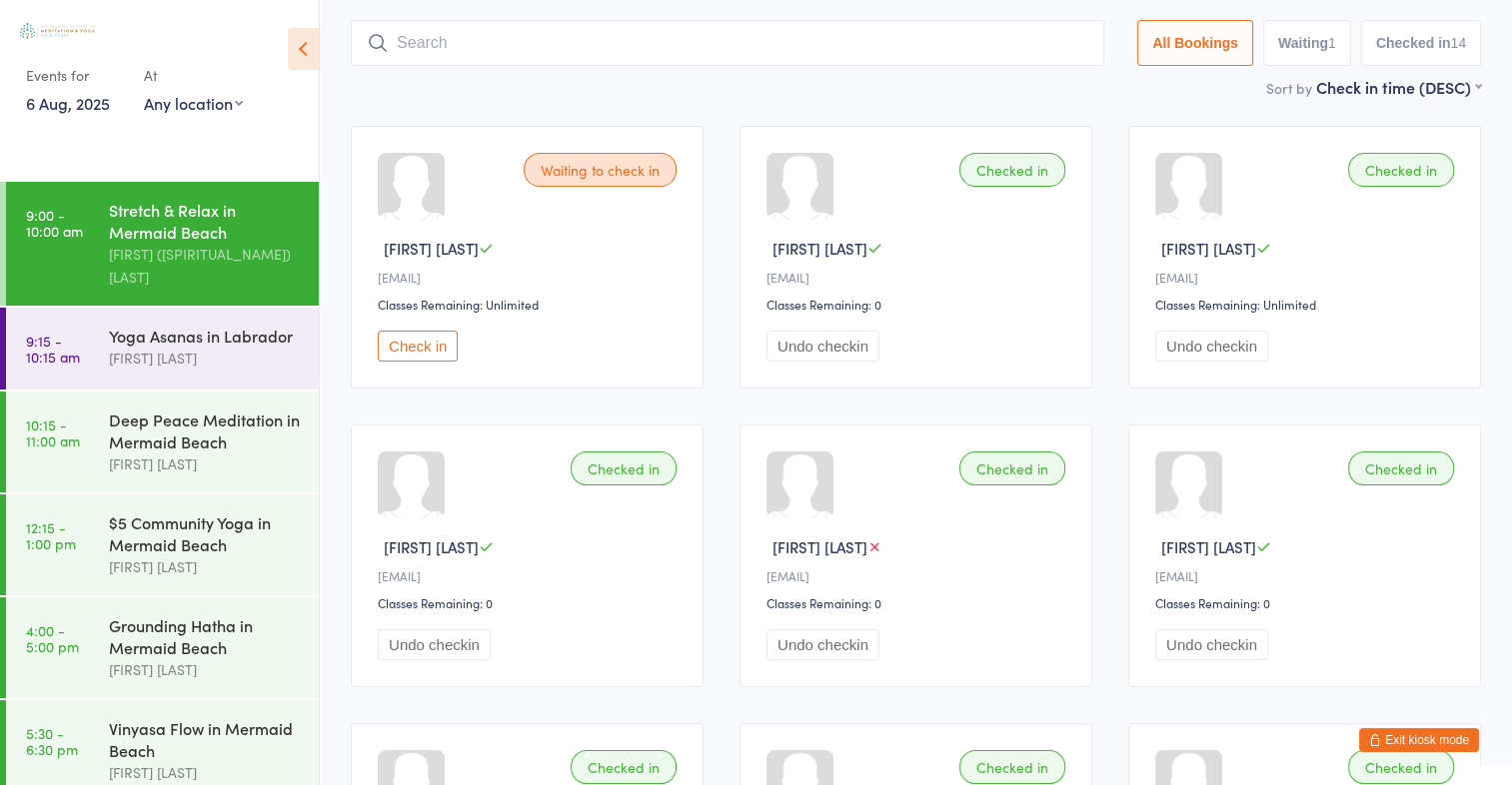 scroll, scrollTop: 132, scrollLeft: 0, axis: vertical 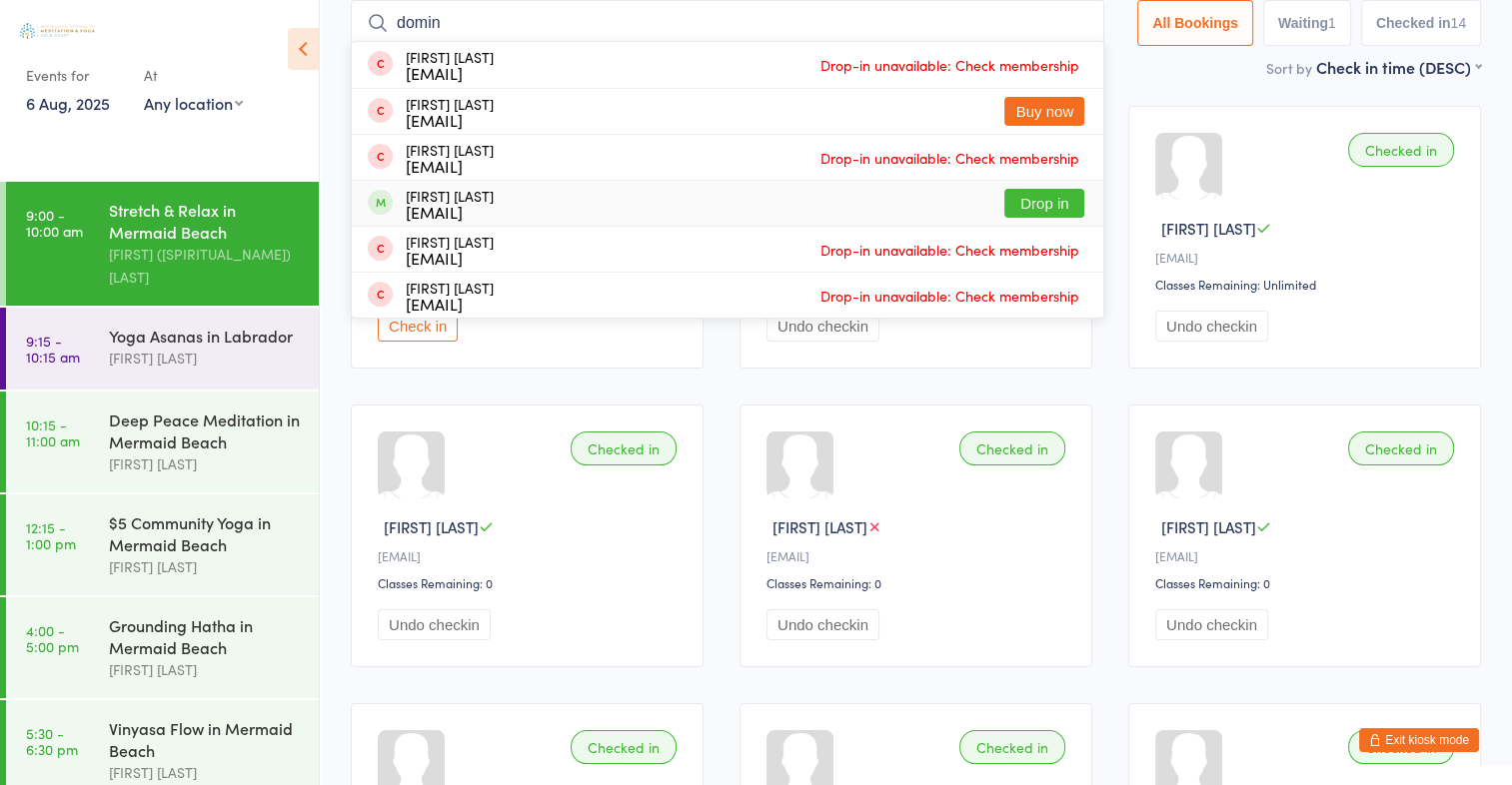 type on "domin" 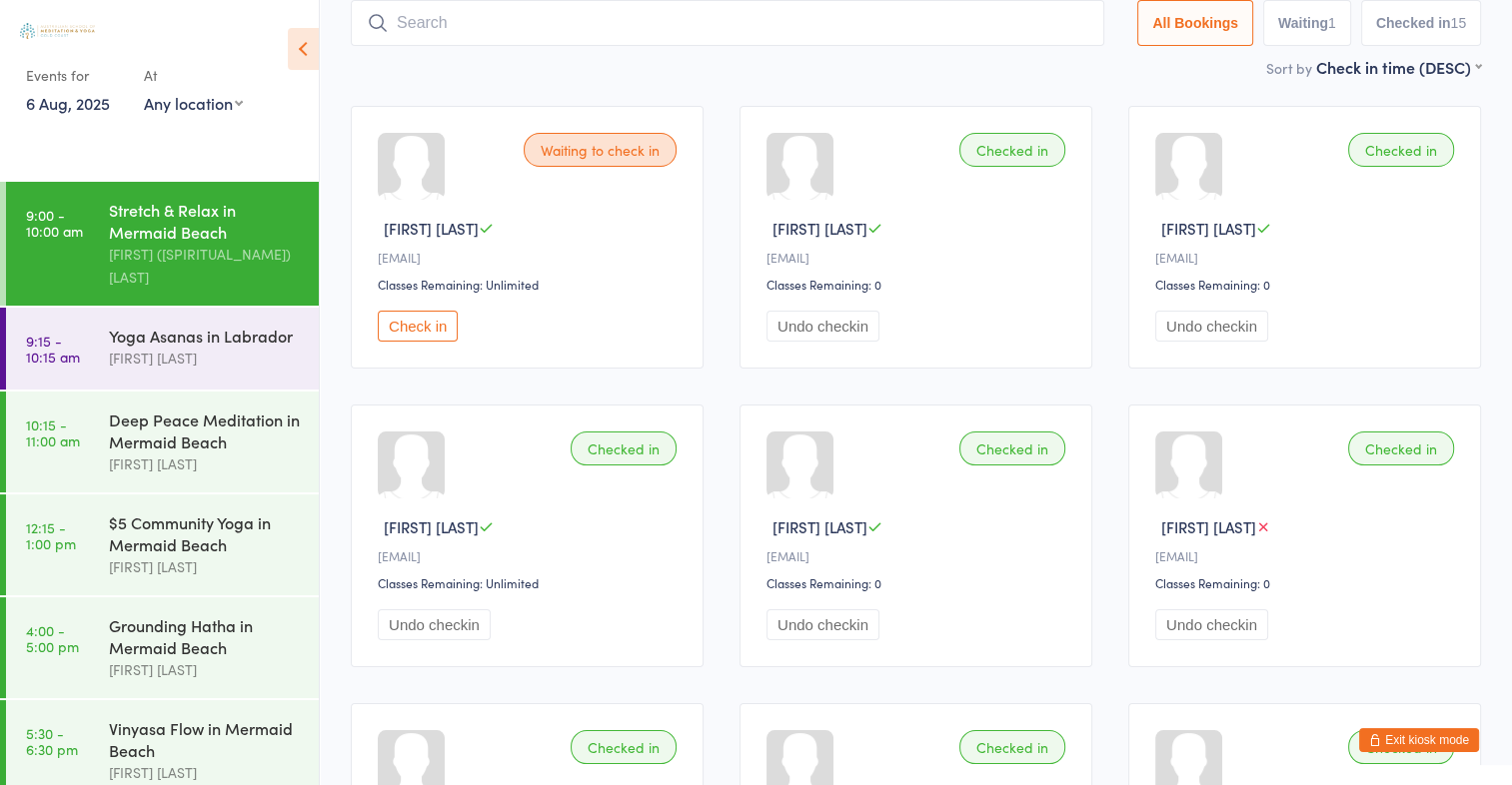 click on "Checked in [FIRST] [LAST] [EMAIL] Classes Remaining: 0 Undo checkin" at bounding box center [915, 237] 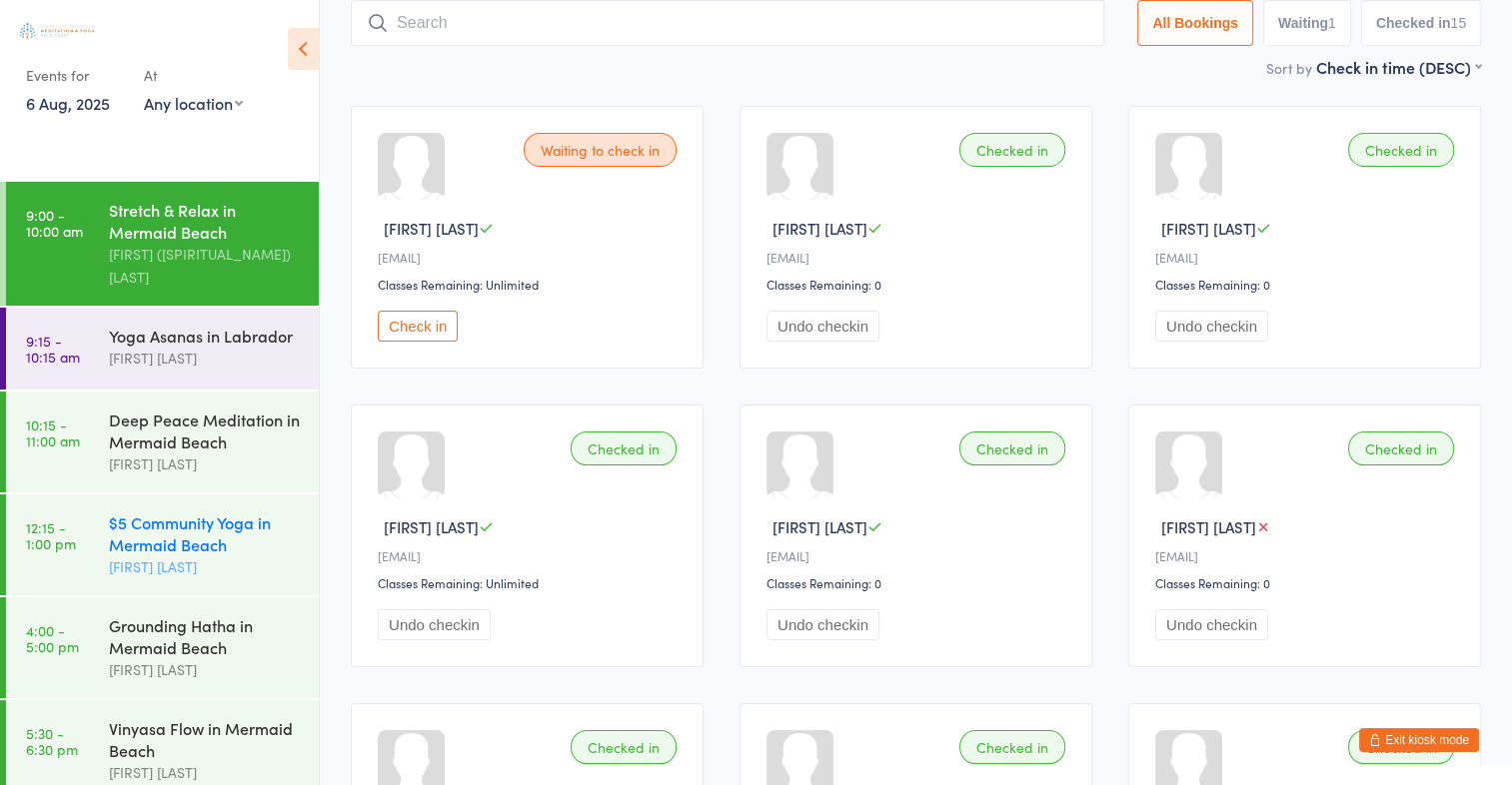 click on "$5 Community Yoga in Mermaid Beach" at bounding box center [205, 533] 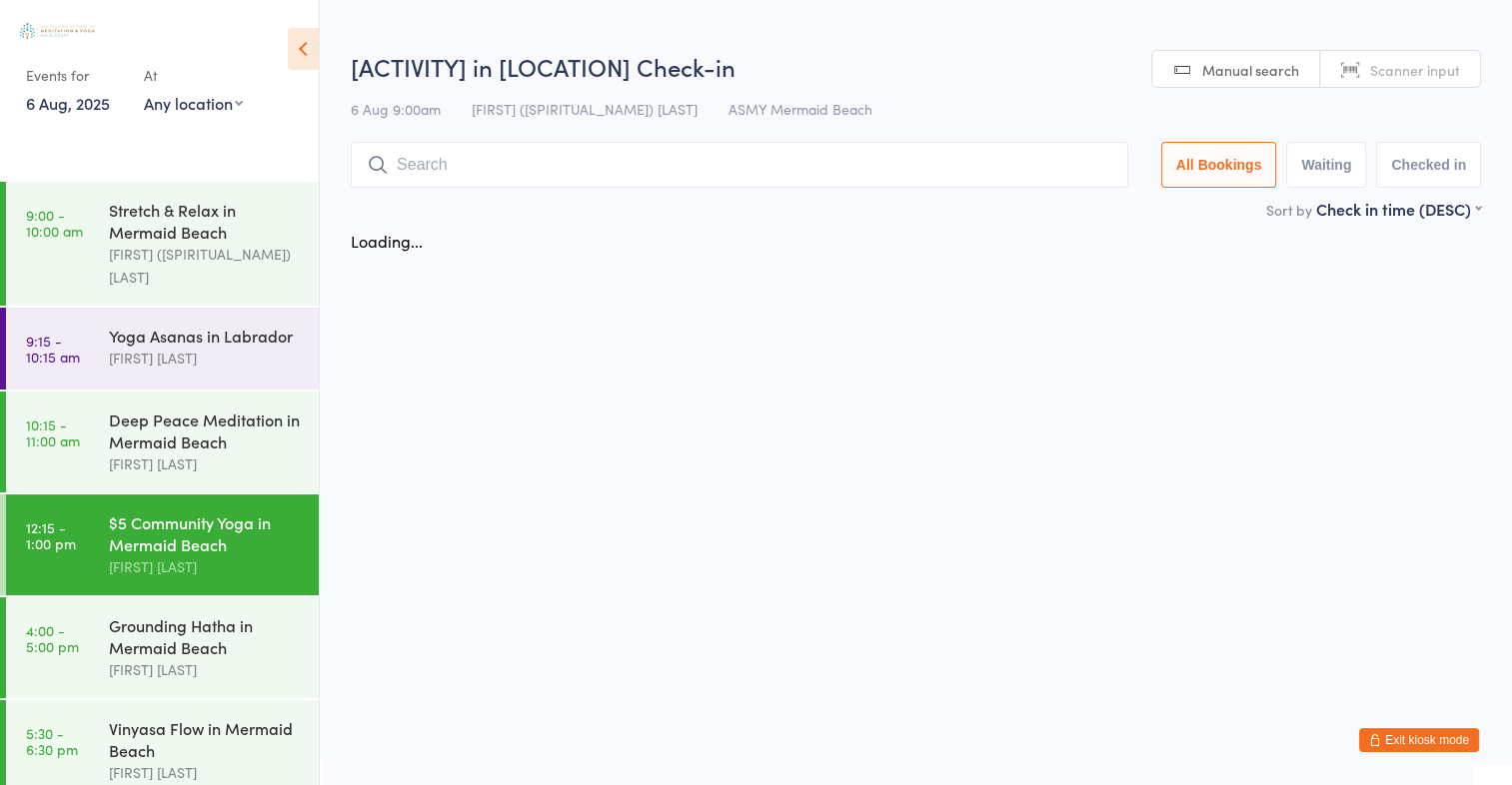 scroll, scrollTop: 0, scrollLeft: 0, axis: both 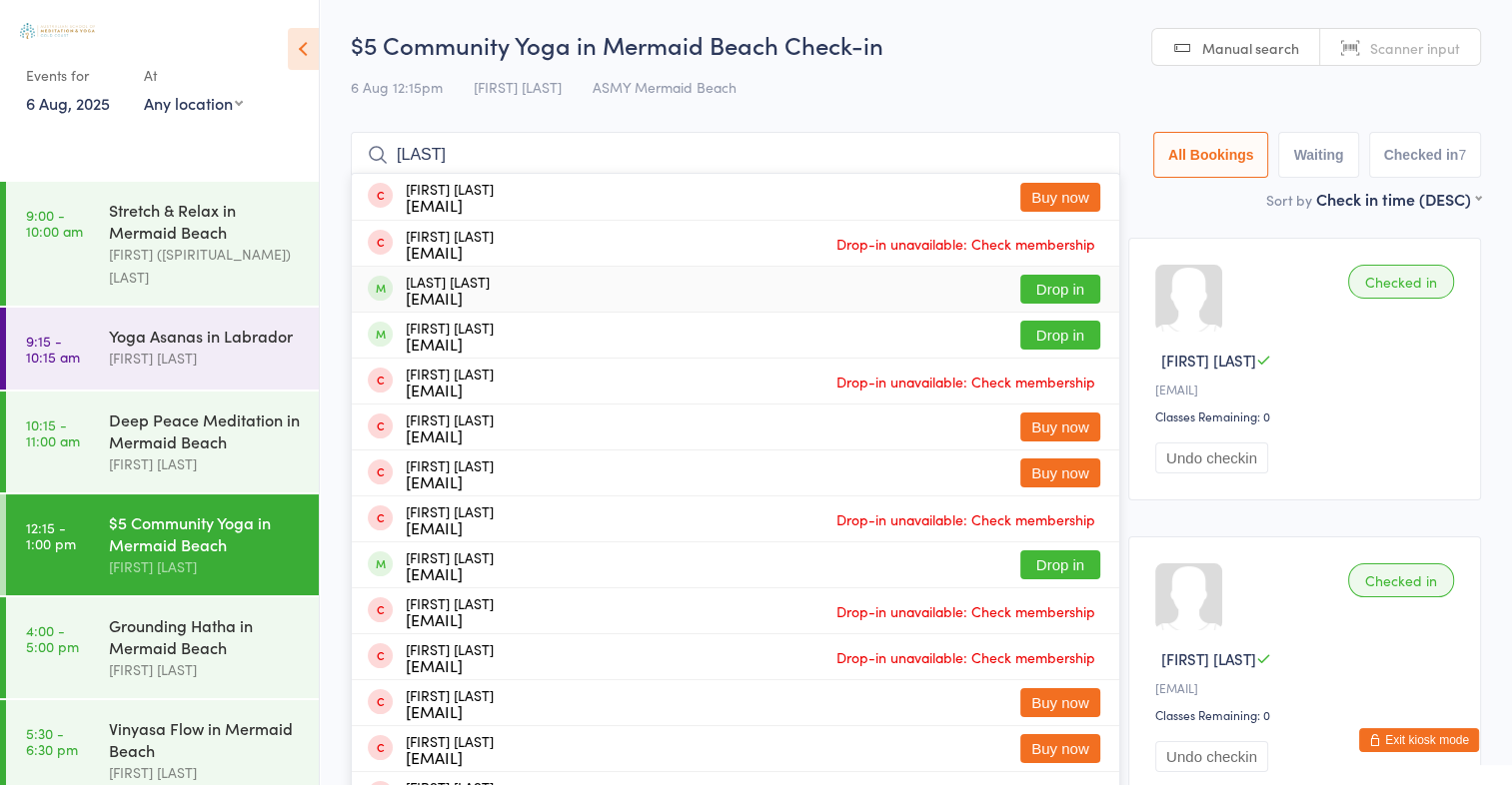 type on "[LAST]" 